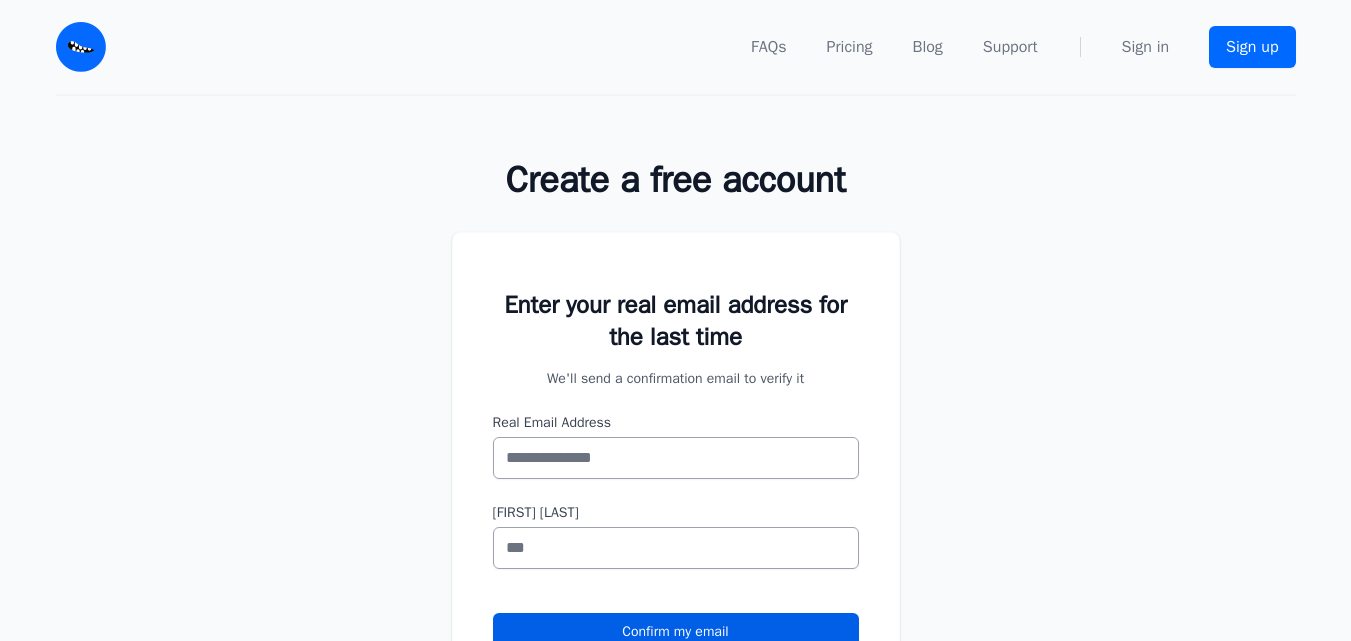 scroll, scrollTop: 0, scrollLeft: 0, axis: both 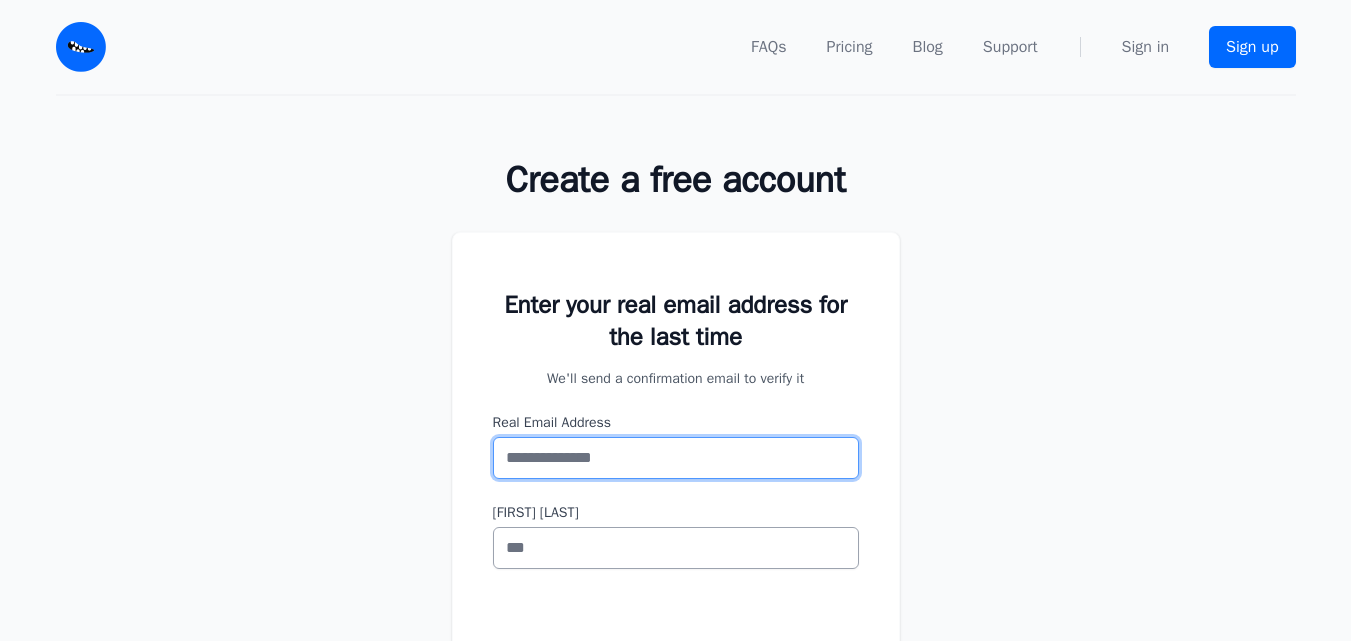 paste on "**********" 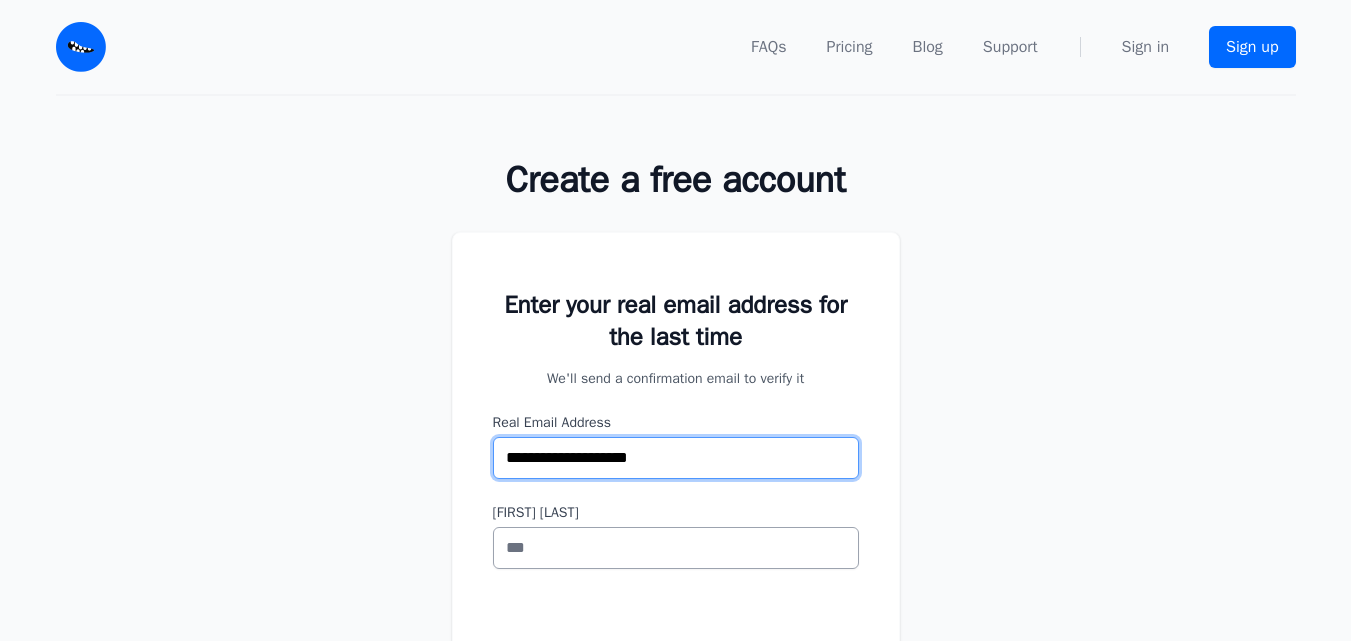 type on "**********" 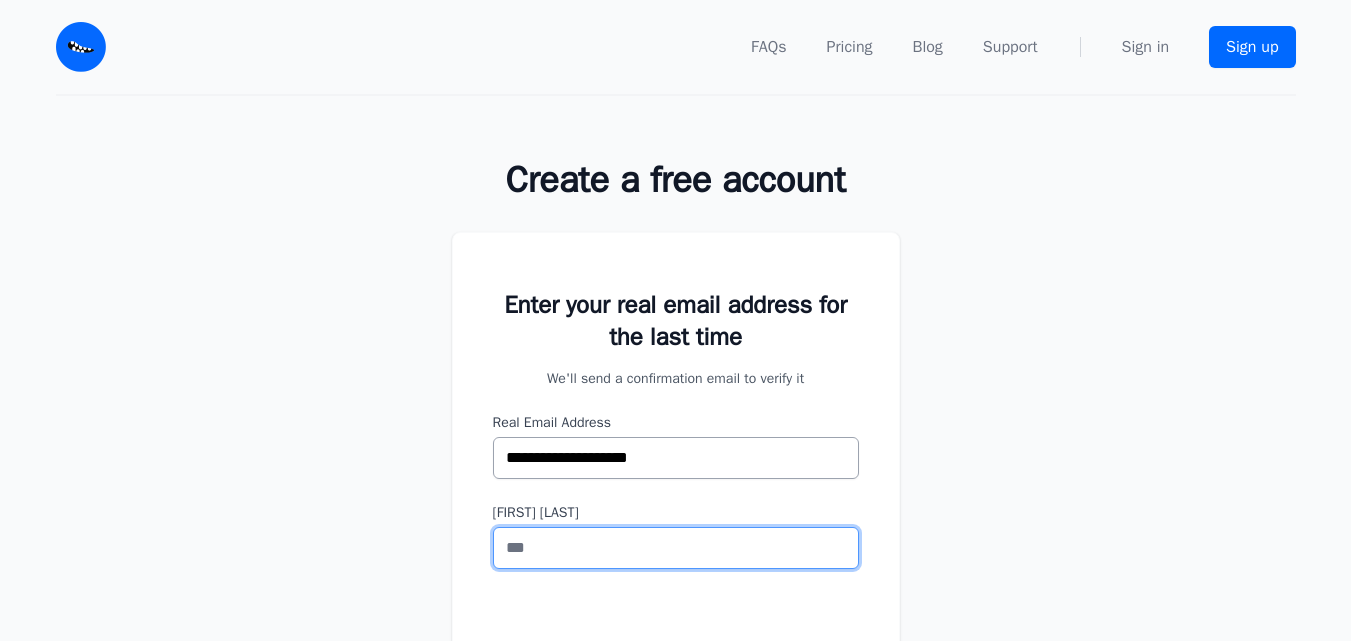 click on "First Name" at bounding box center [676, 548] 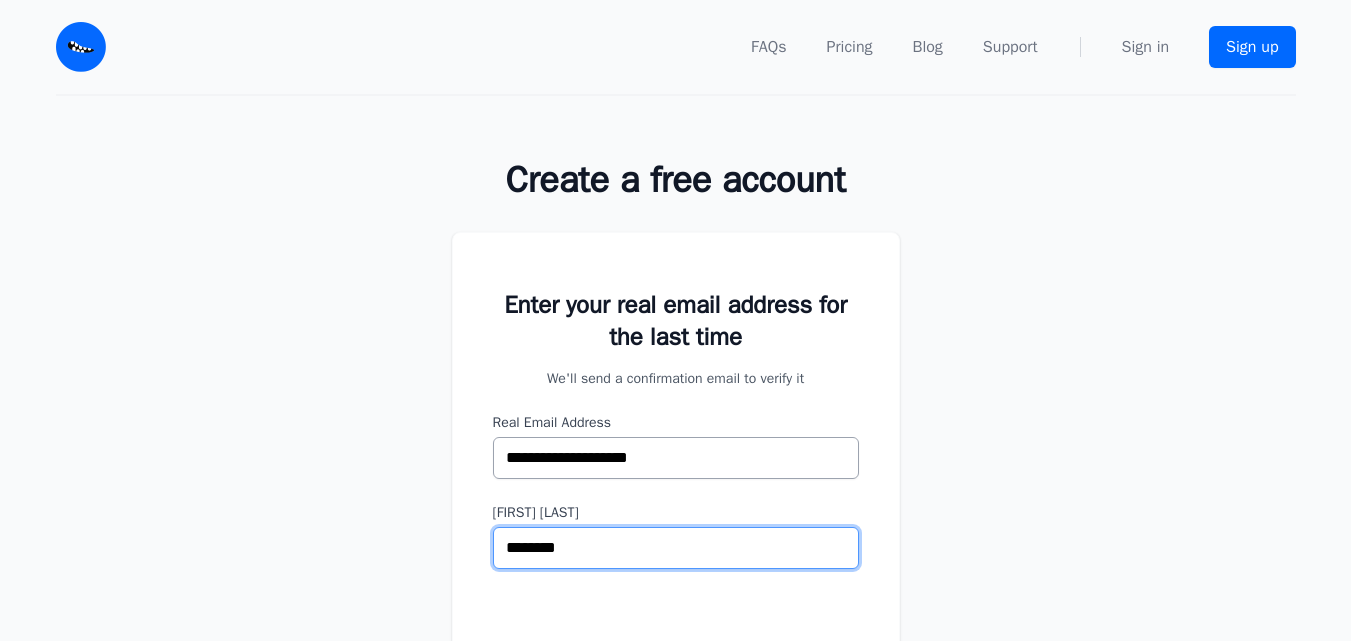 type on "********" 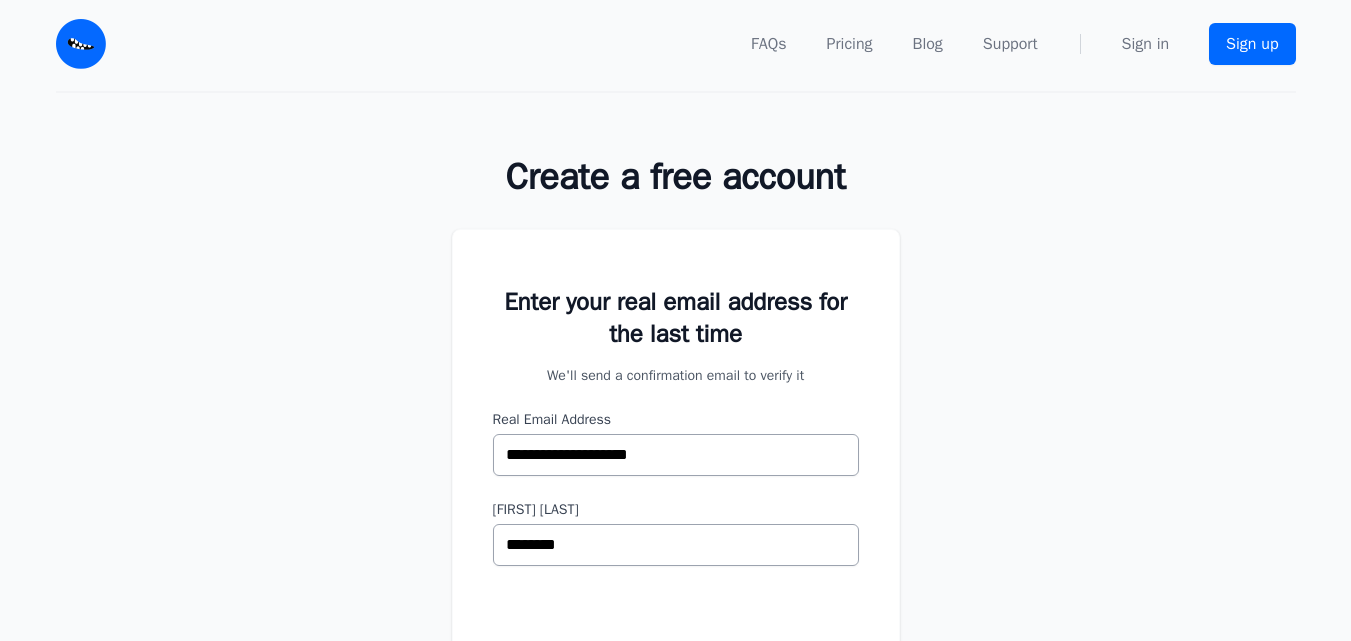 scroll, scrollTop: 203, scrollLeft: 0, axis: vertical 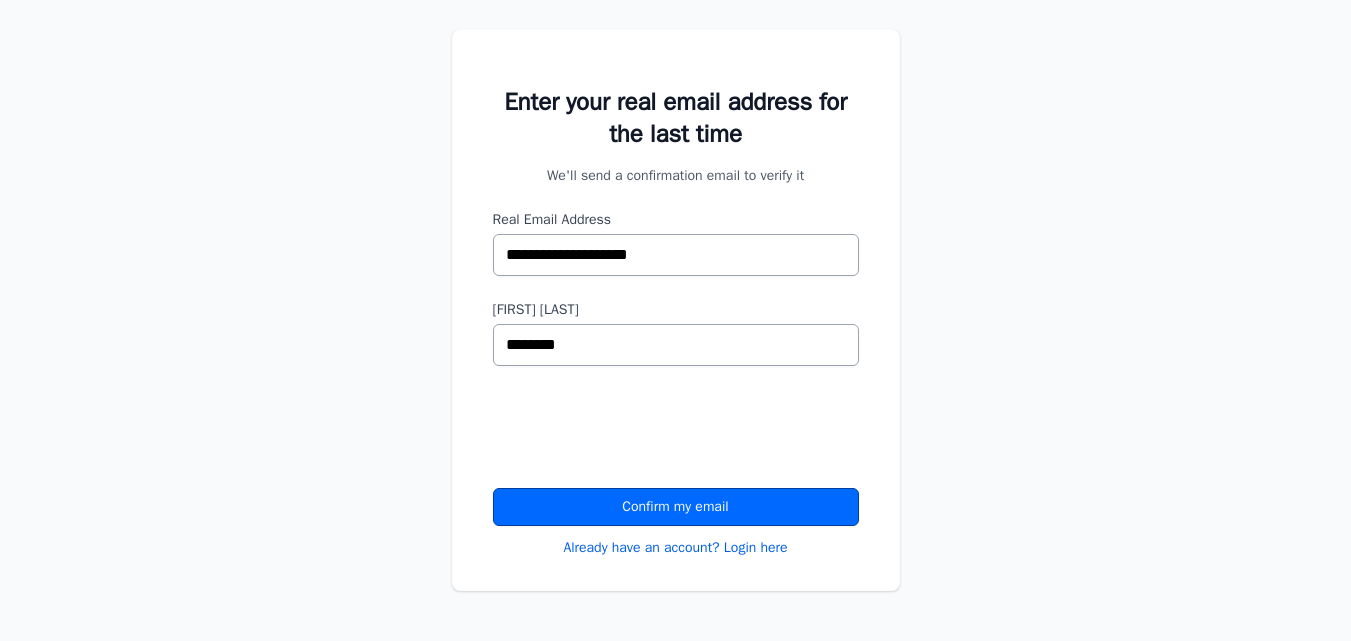 click on "Confirm my email" at bounding box center [676, 507] 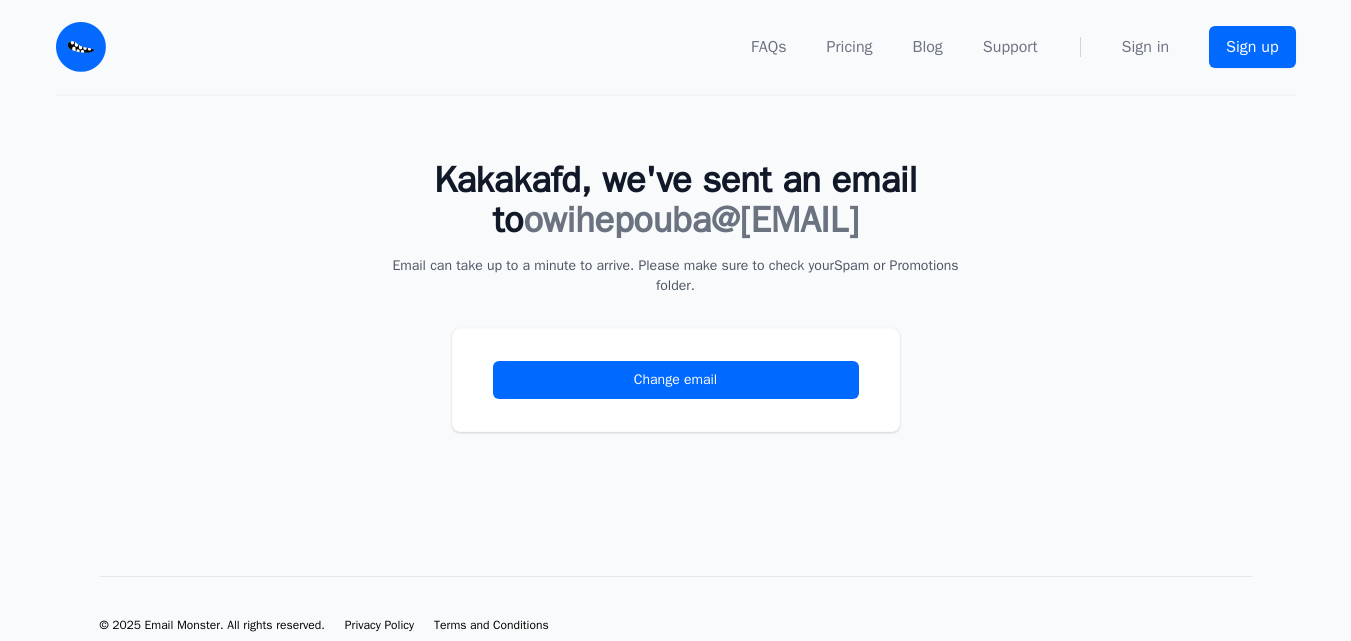 scroll, scrollTop: 0, scrollLeft: 0, axis: both 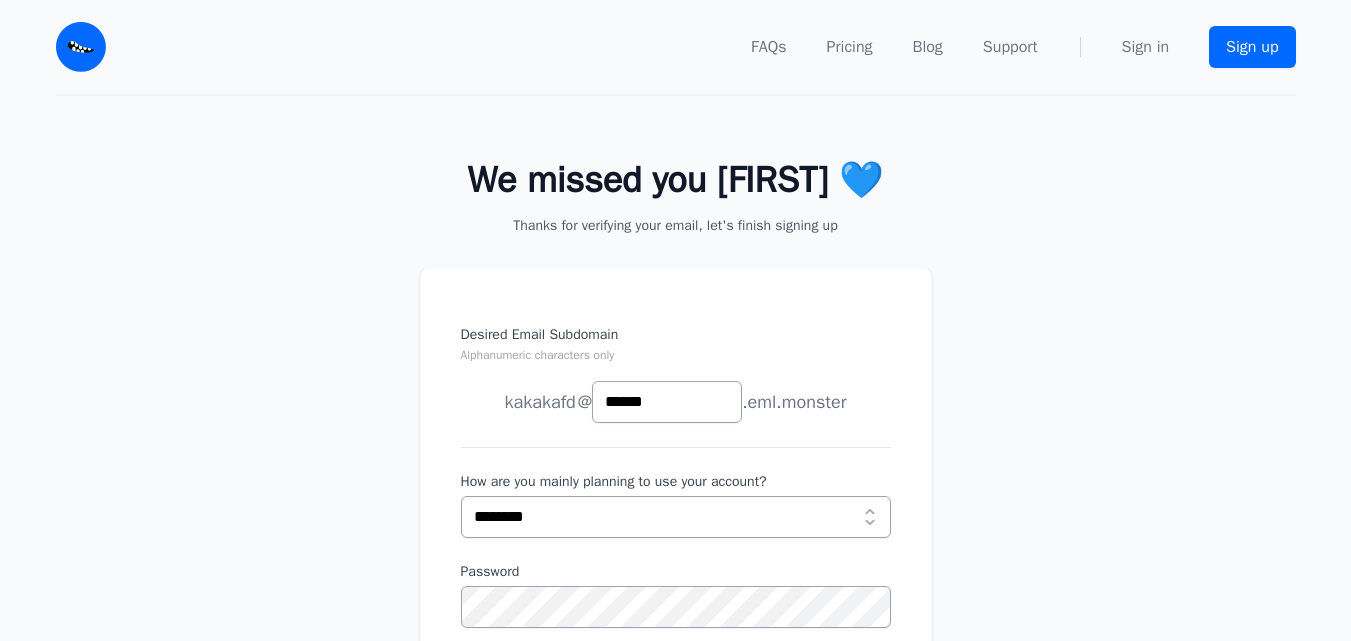 type on "******" 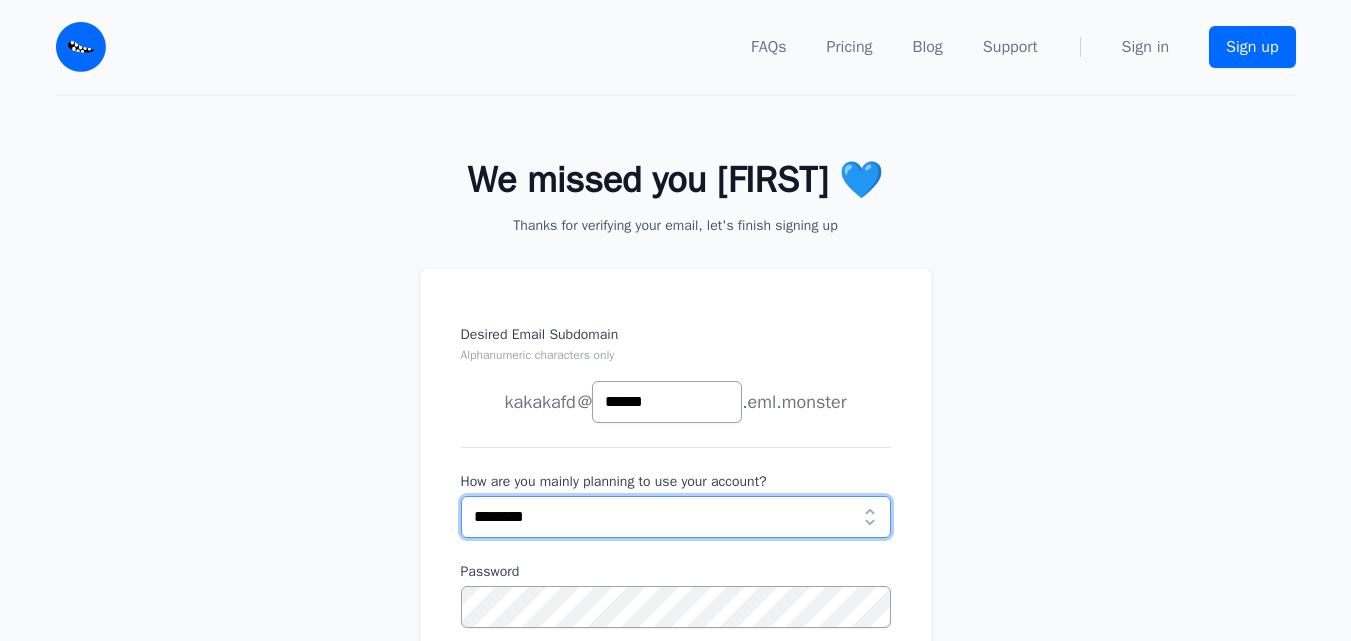 click on "**********" at bounding box center (676, 517) 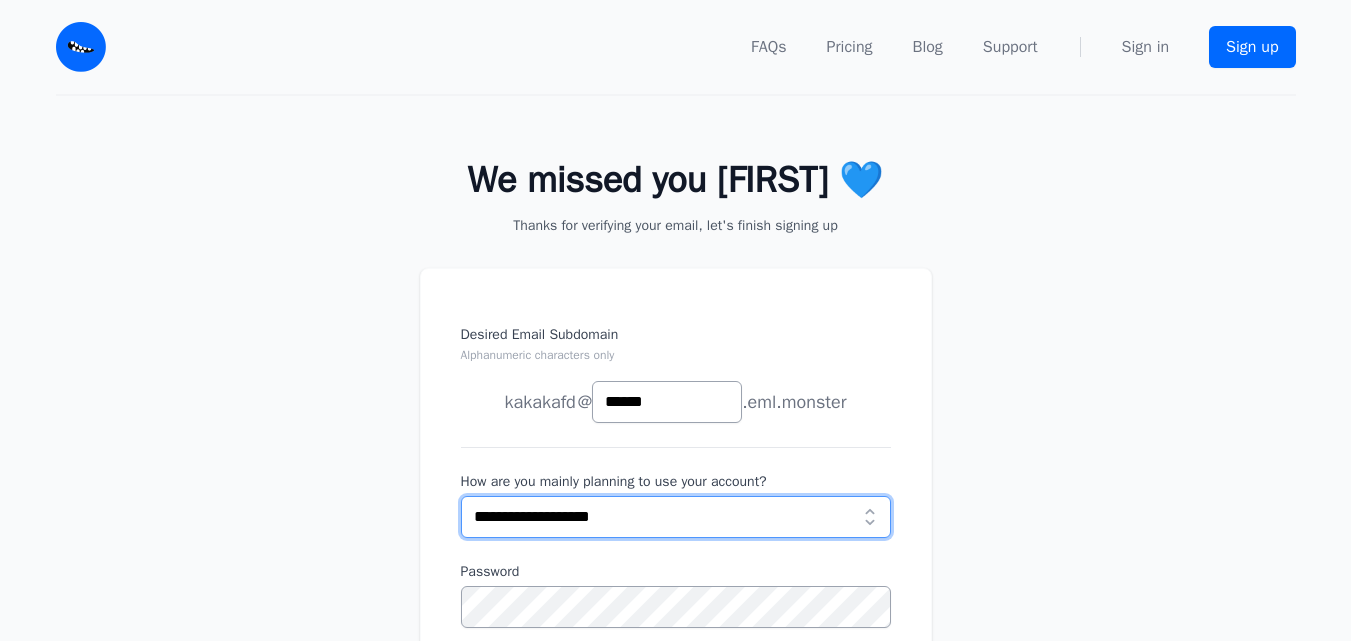 click on "**********" at bounding box center [676, 517] 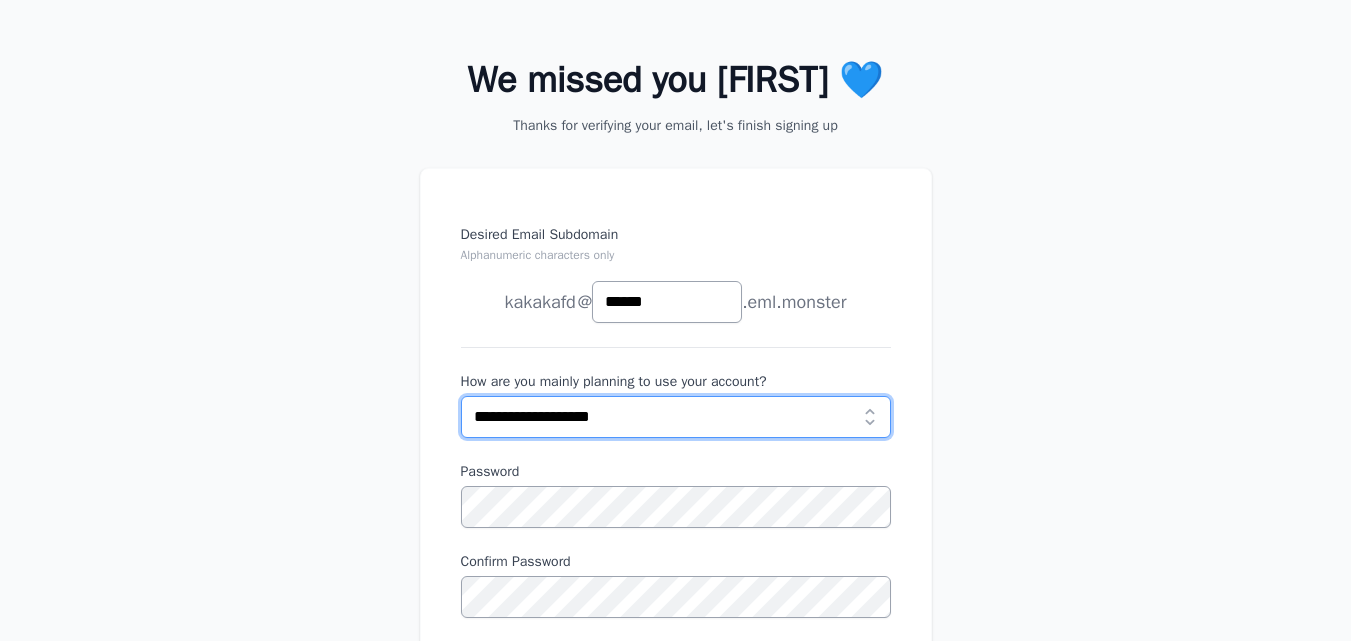 scroll, scrollTop: 500, scrollLeft: 0, axis: vertical 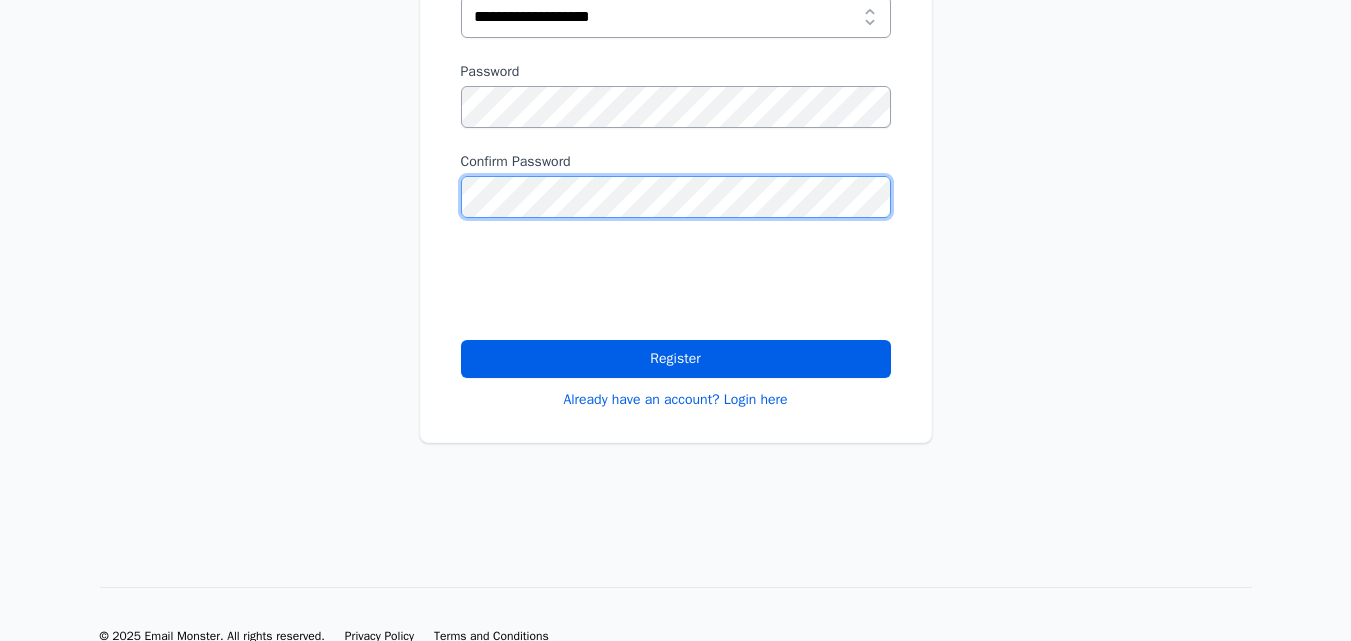 click on "Register" at bounding box center (676, 359) 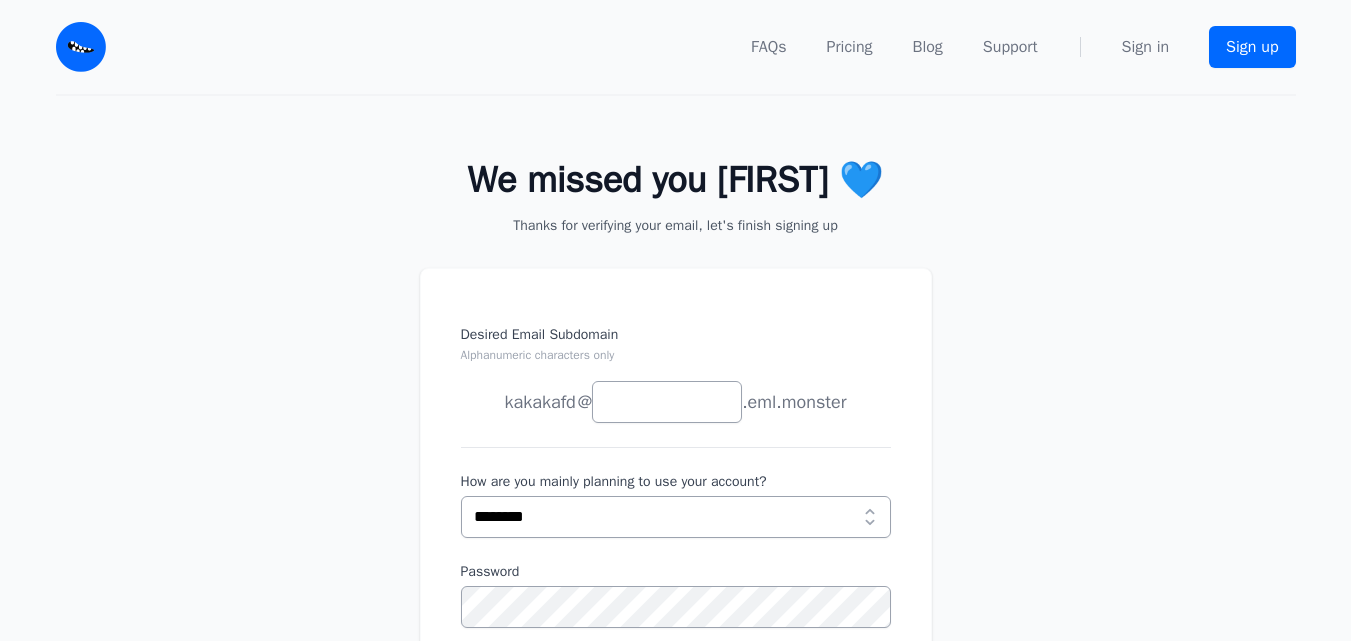 scroll, scrollTop: 300, scrollLeft: 0, axis: vertical 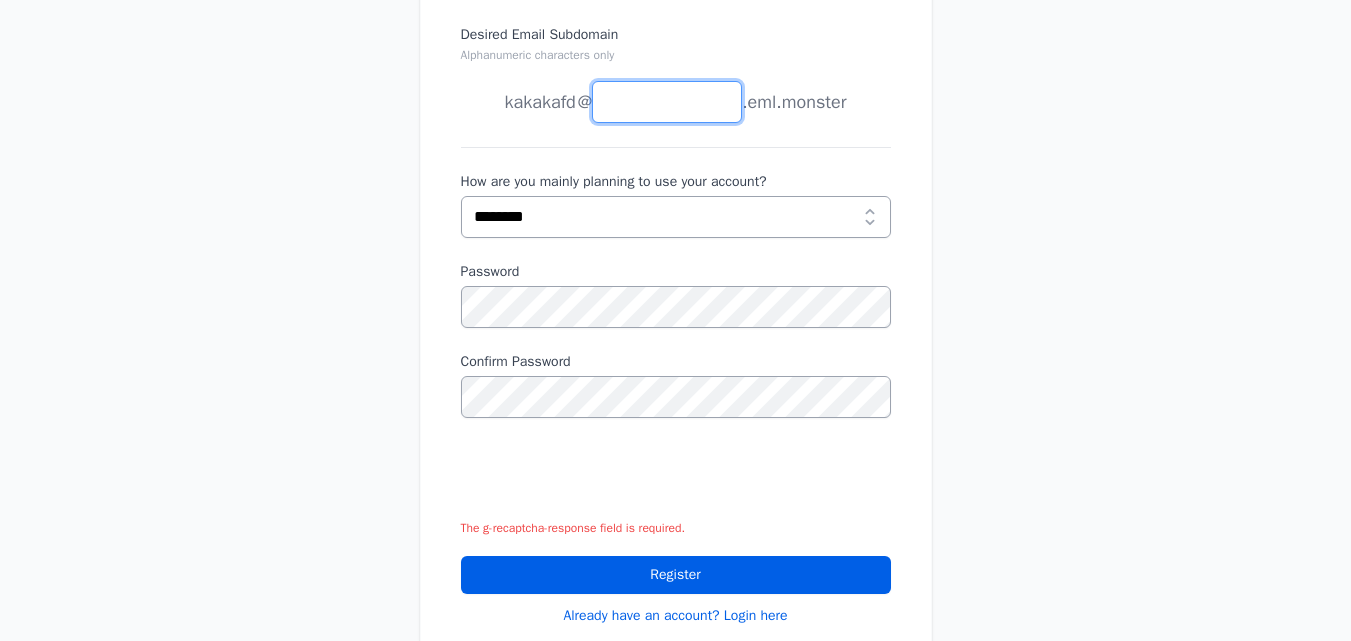 click on "Desired Email Subdomain
Alphanumeric characters only" at bounding box center [667, 102] 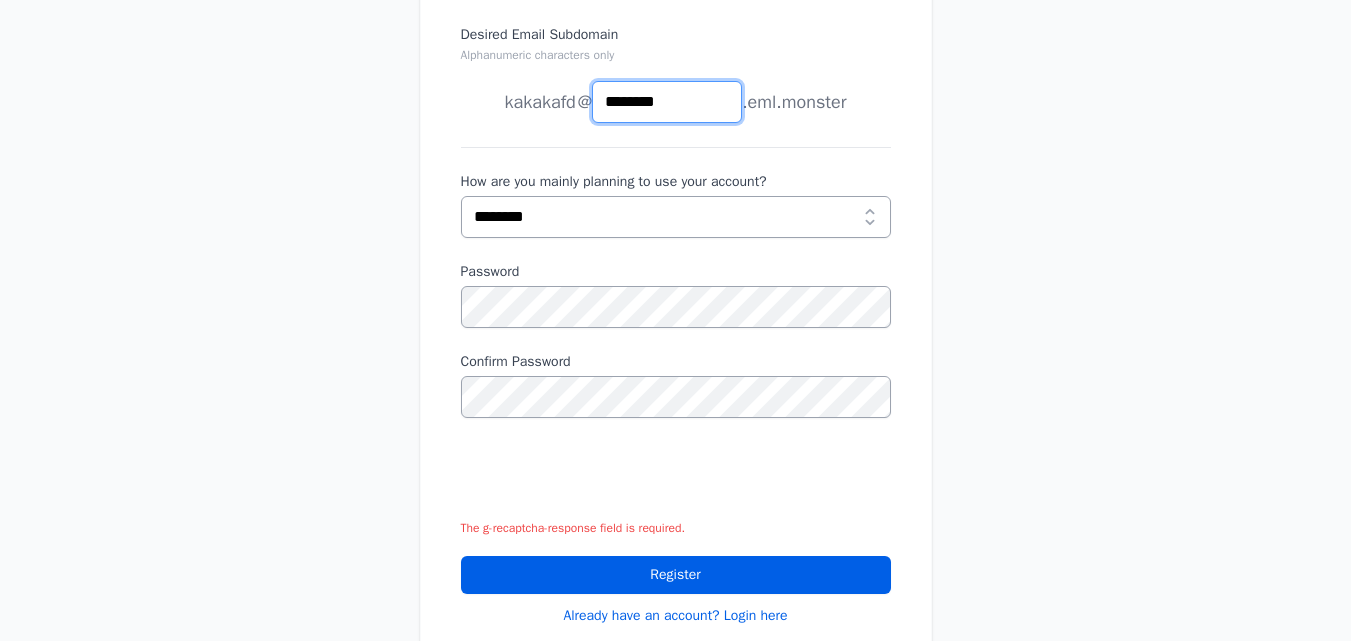 type on "********" 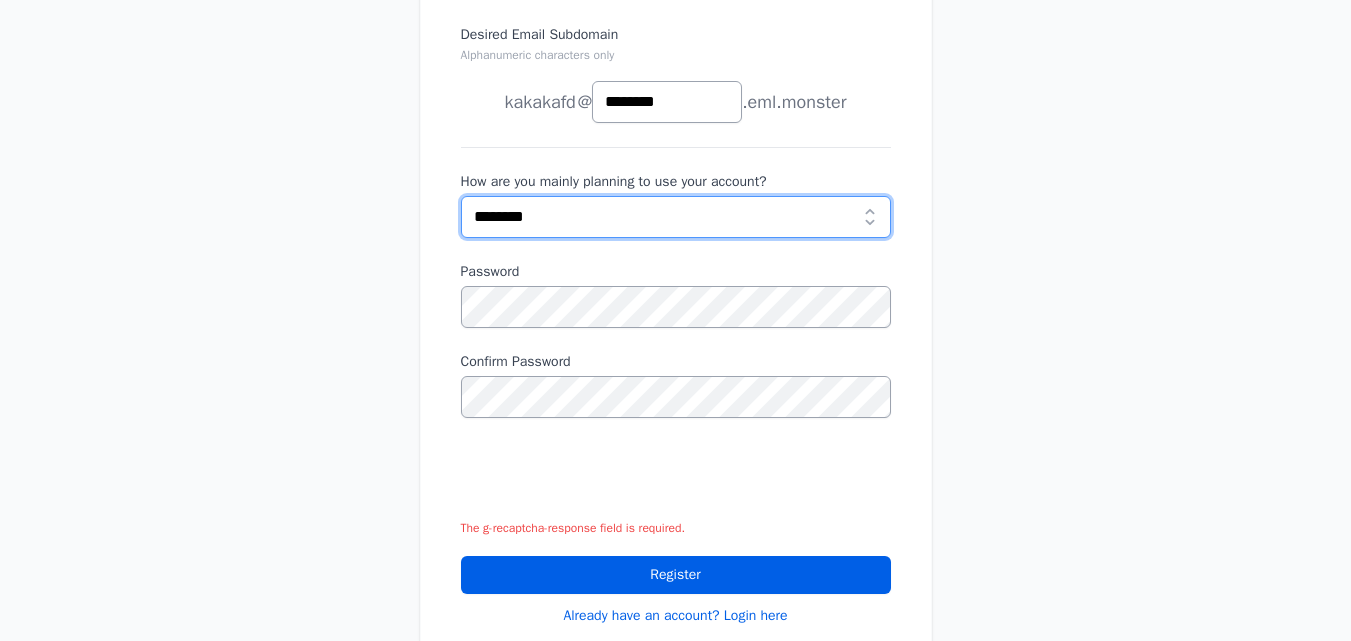 click on "**********" at bounding box center (676, 217) 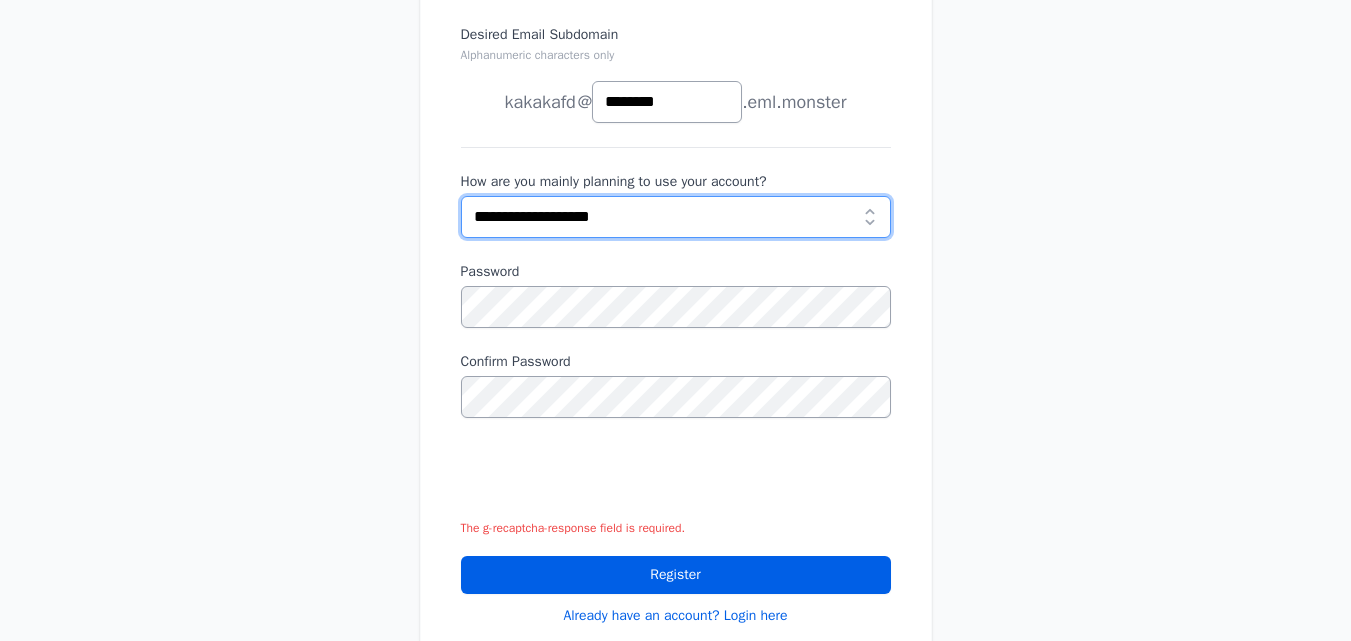click on "**********" at bounding box center [676, 217] 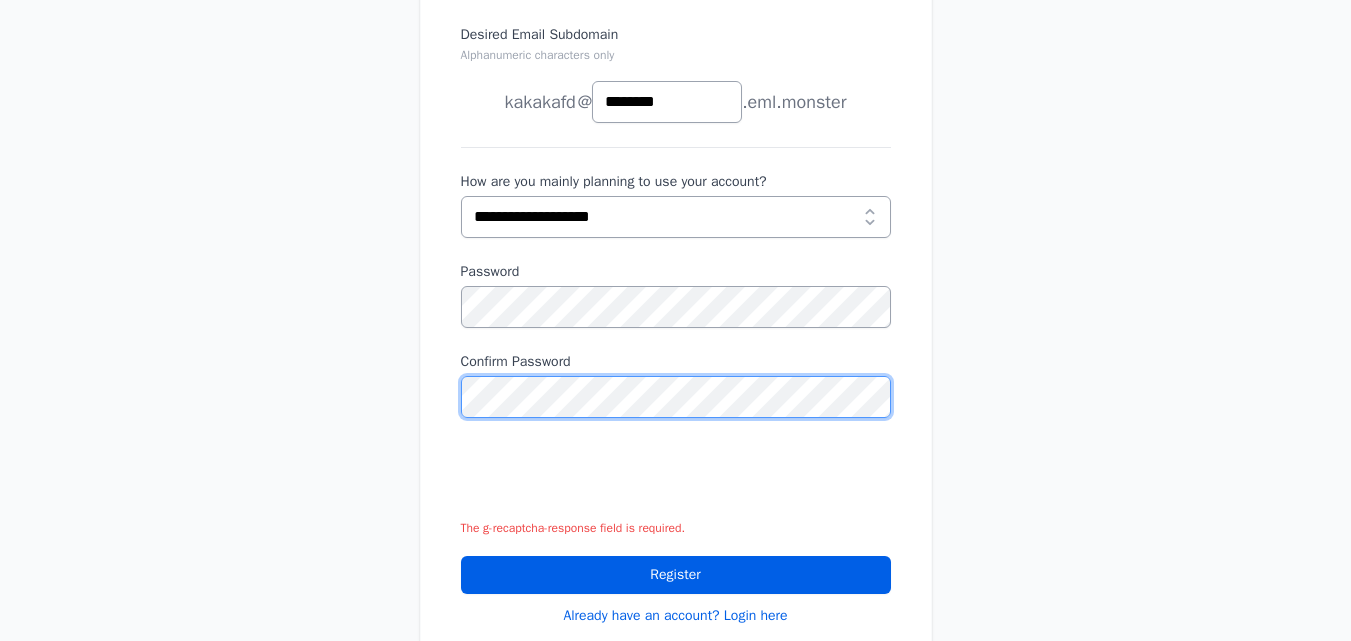 click on "Register" at bounding box center (676, 575) 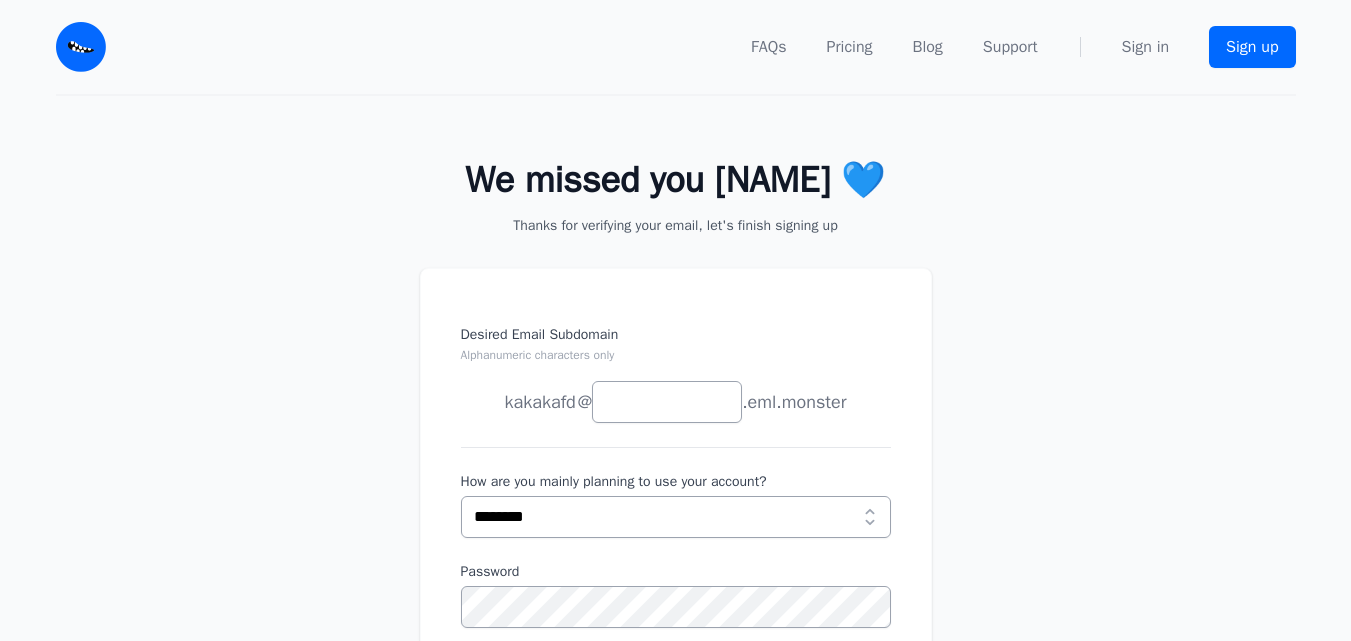 scroll, scrollTop: 0, scrollLeft: 0, axis: both 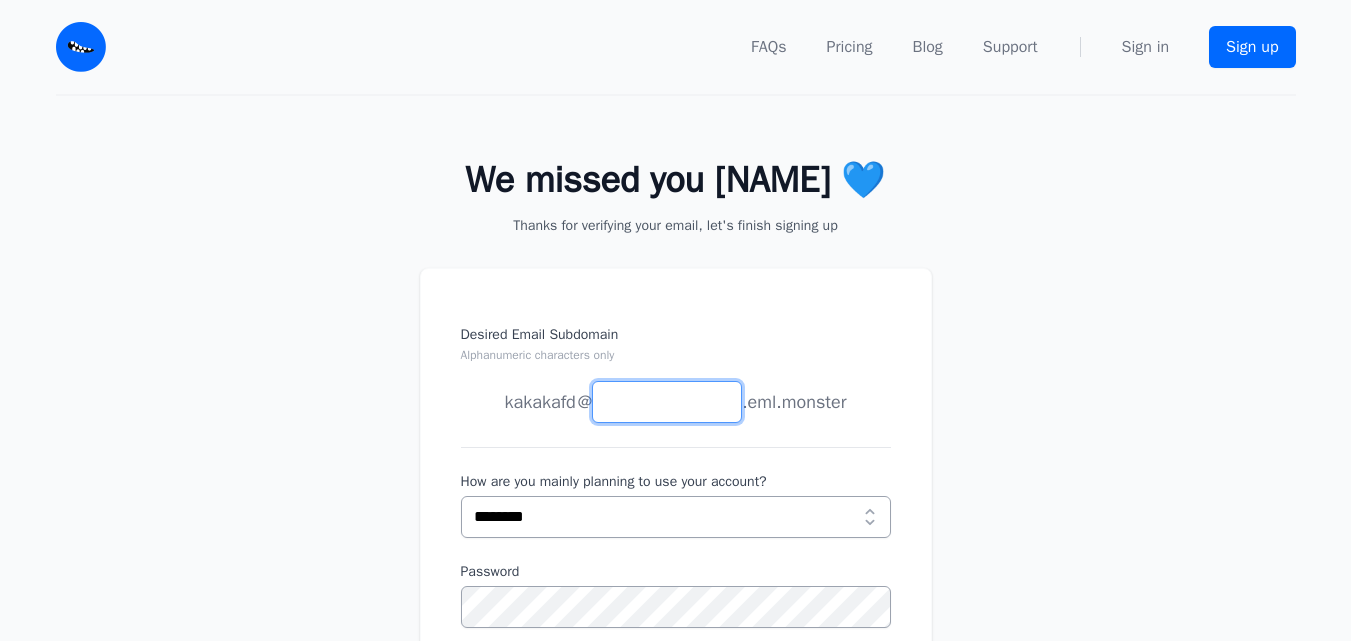 click on "Desired Email Subdomain
Alphanumeric characters only" at bounding box center (667, 402) 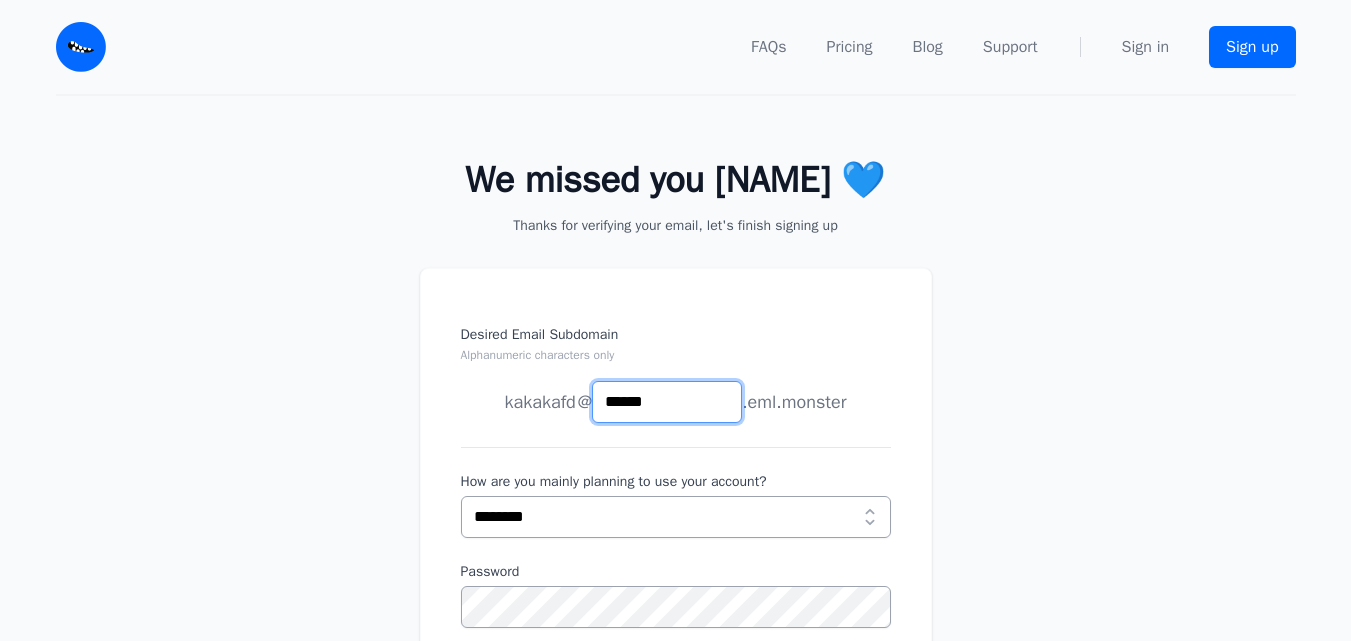 type on "******" 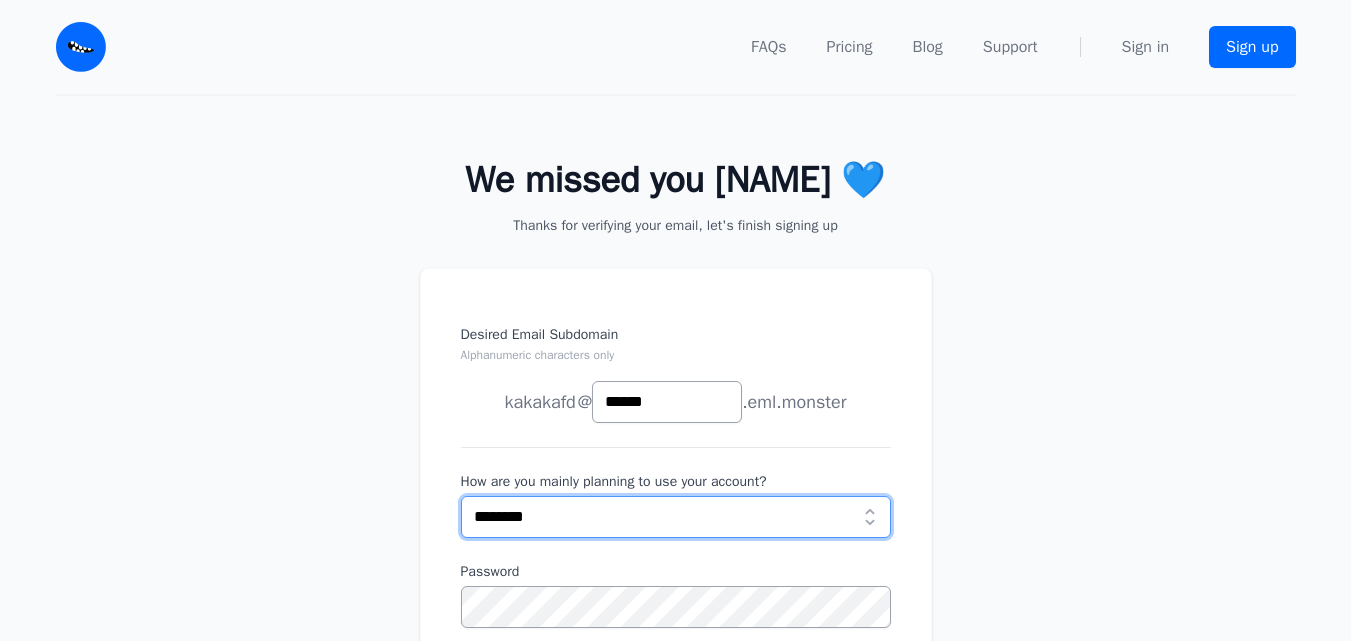 click on "**********" at bounding box center (676, 517) 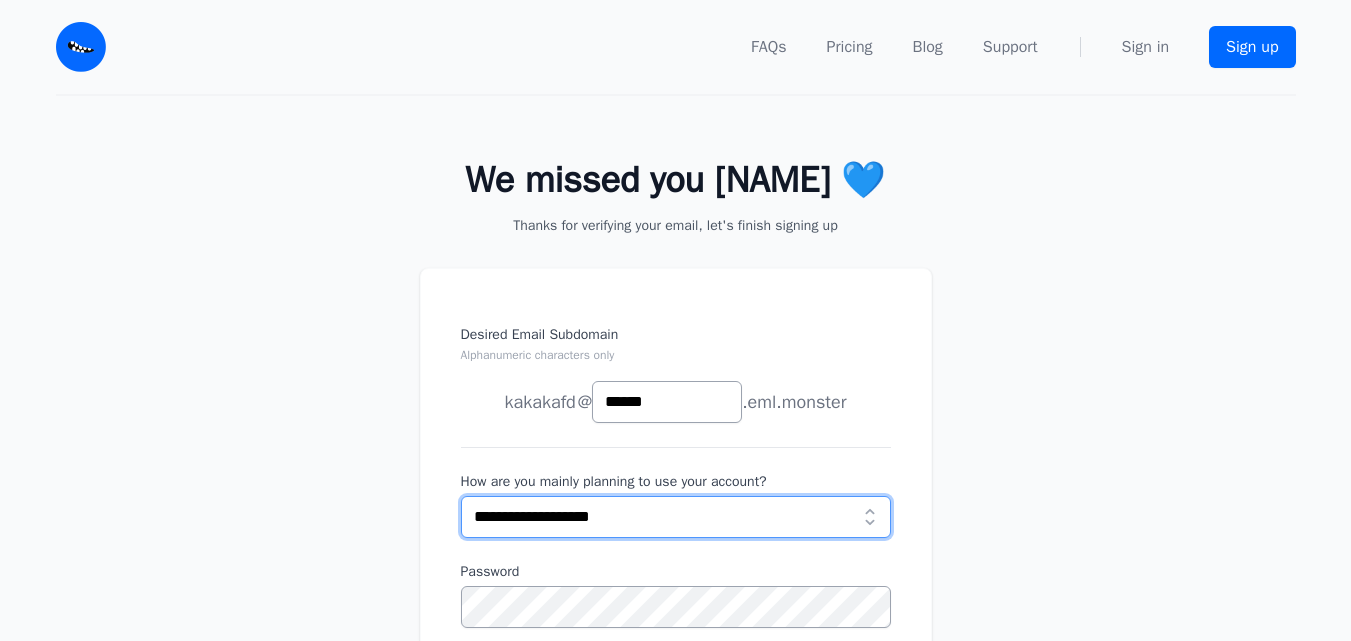 click on "**********" at bounding box center [676, 517] 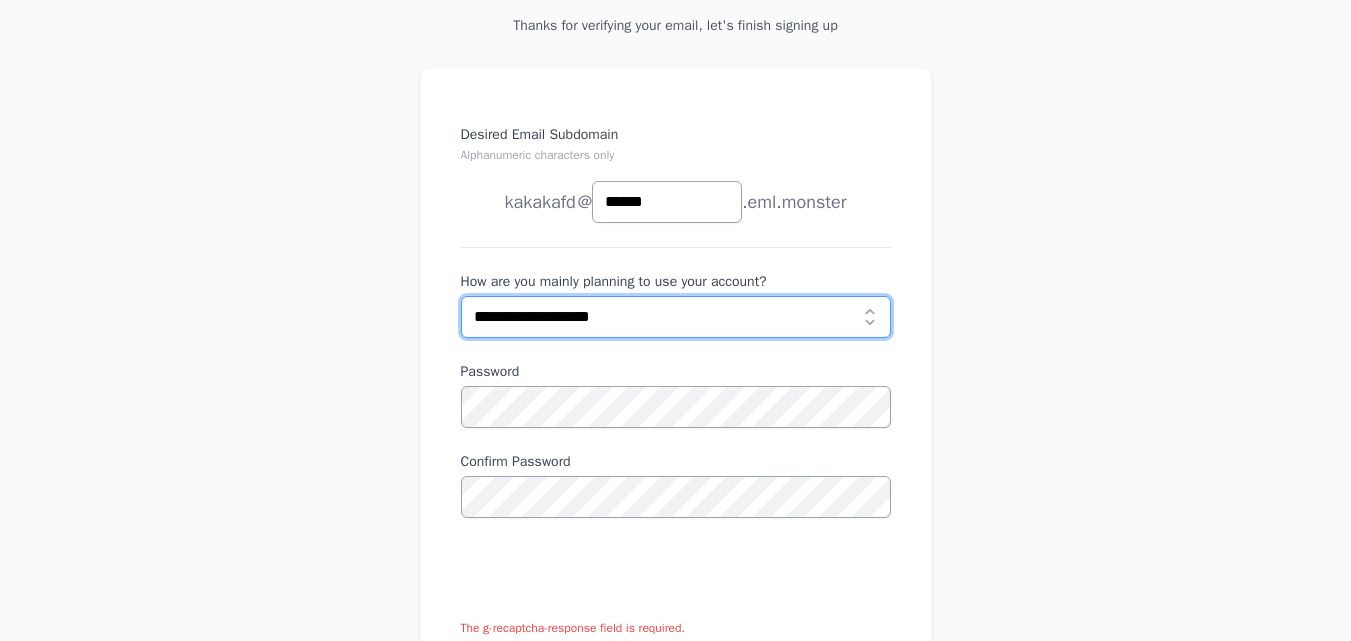 scroll, scrollTop: 500, scrollLeft: 0, axis: vertical 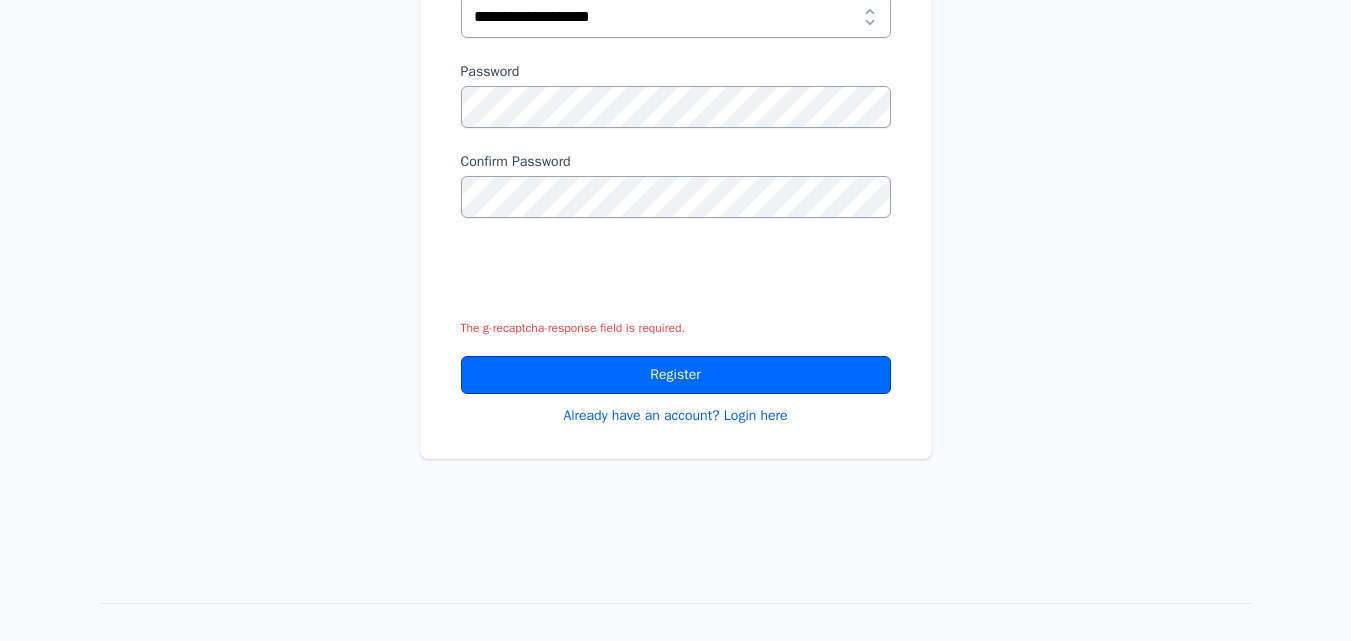 click on "Register" at bounding box center [676, 375] 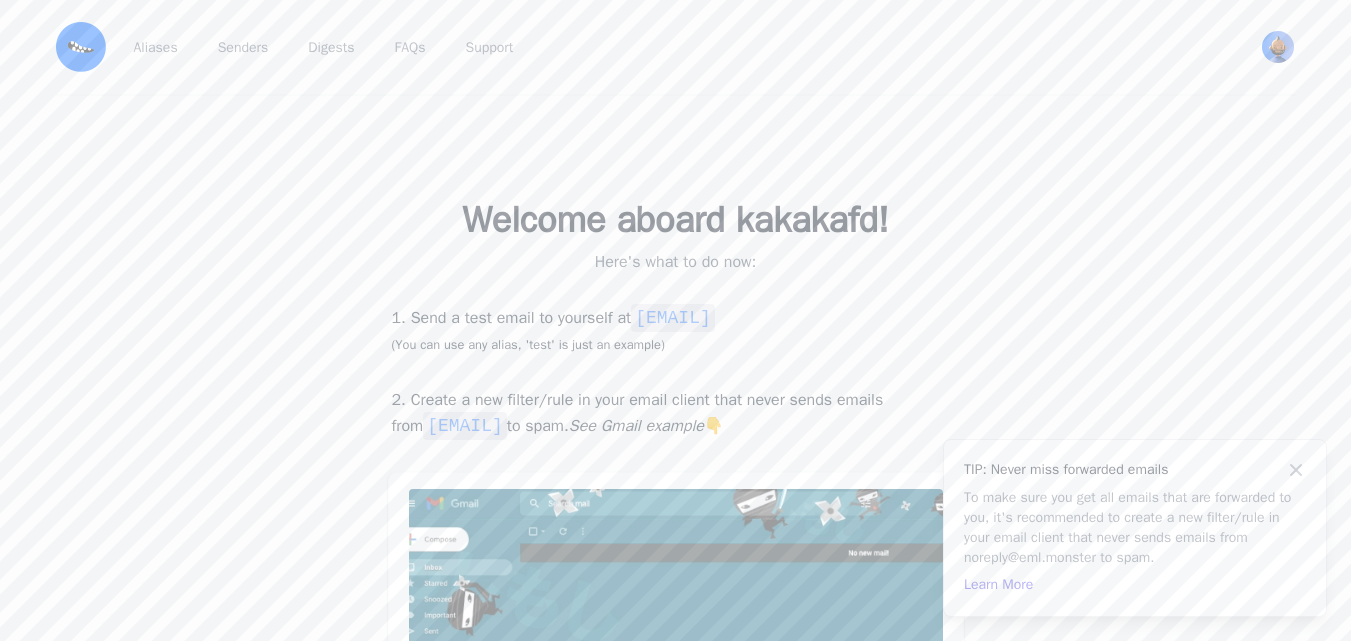 scroll, scrollTop: 0, scrollLeft: 0, axis: both 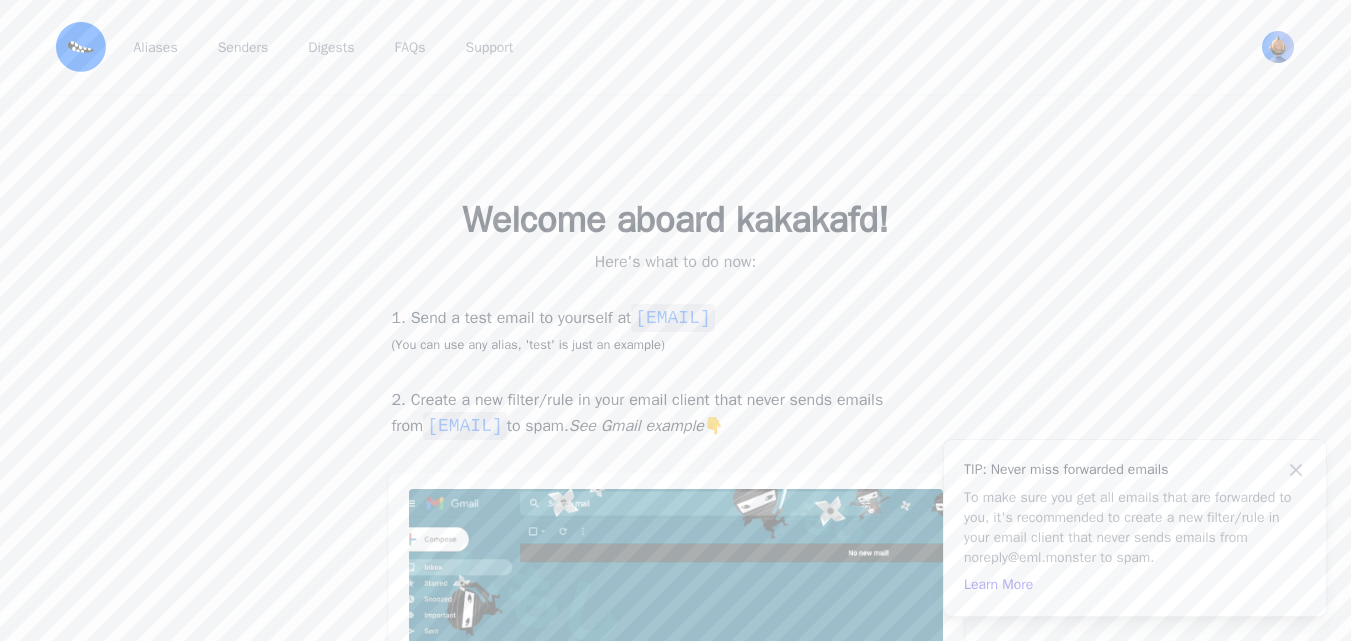 drag, startPoint x: 853, startPoint y: 356, endPoint x: 675, endPoint y: 365, distance: 178.22739 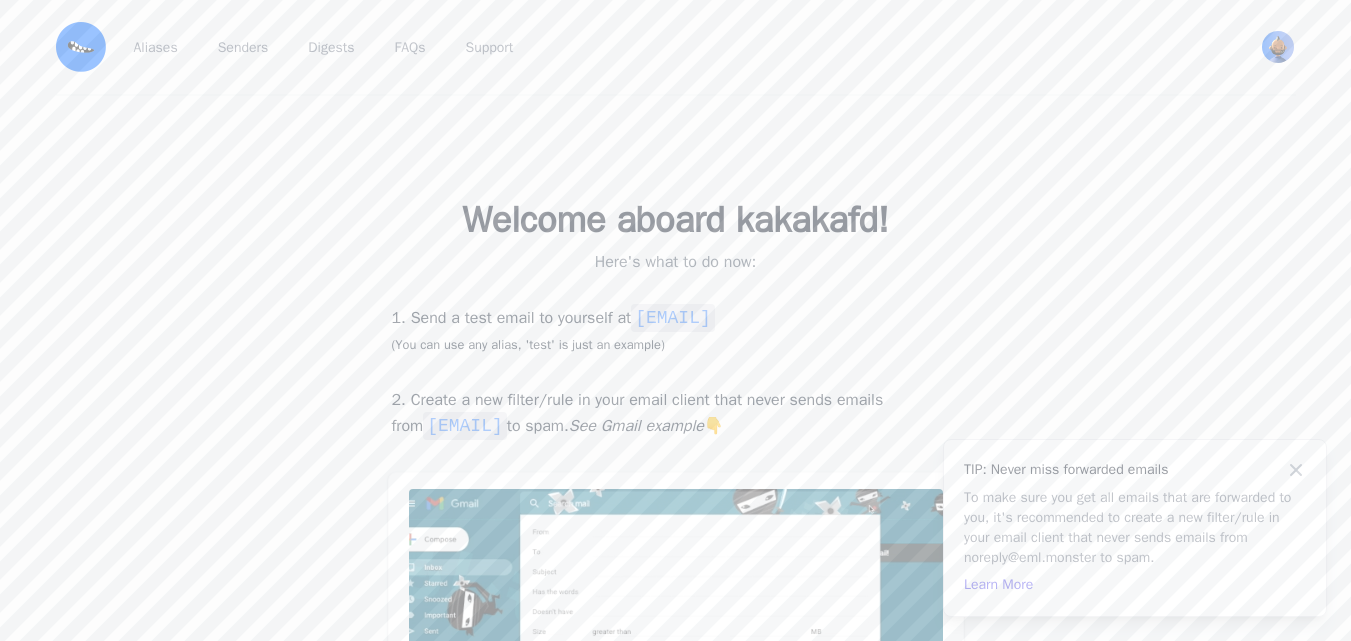 click on "1. Send a test email to yourself at  [EMAIL] (You can use any alias, 'test' is just an example)" at bounding box center [676, 330] 